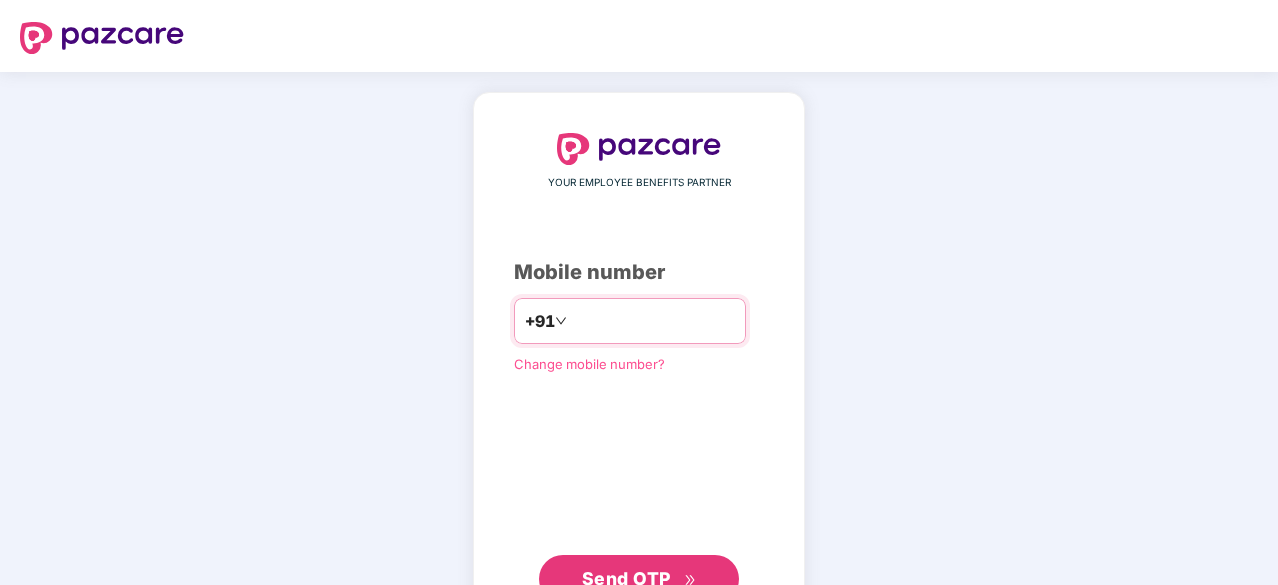 scroll, scrollTop: 0, scrollLeft: 0, axis: both 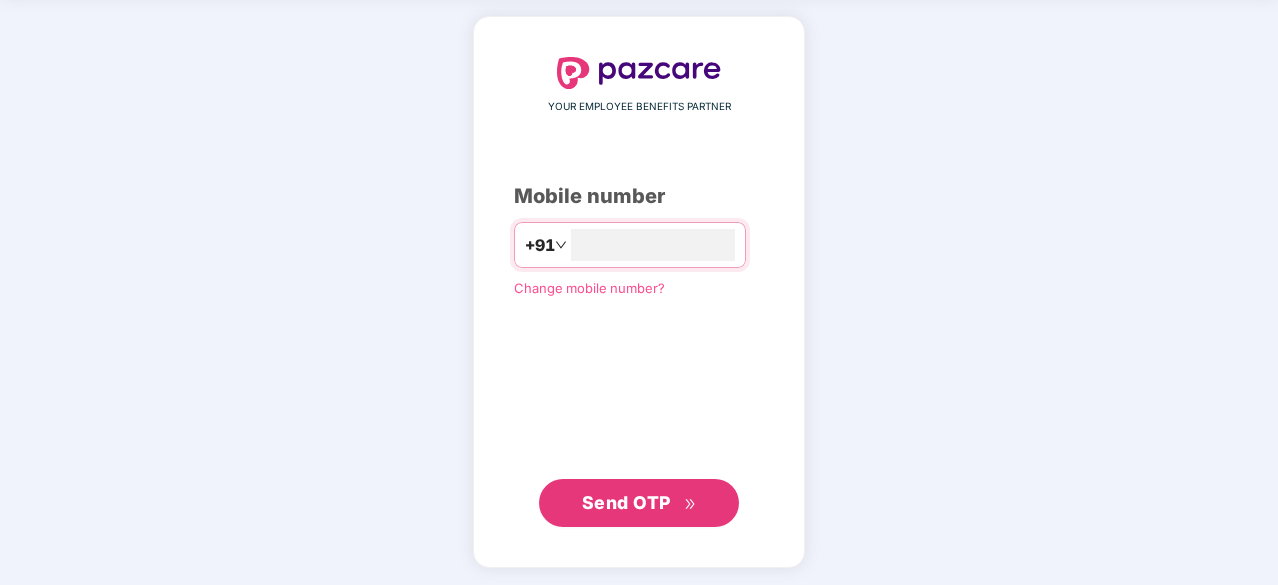 type on "**********" 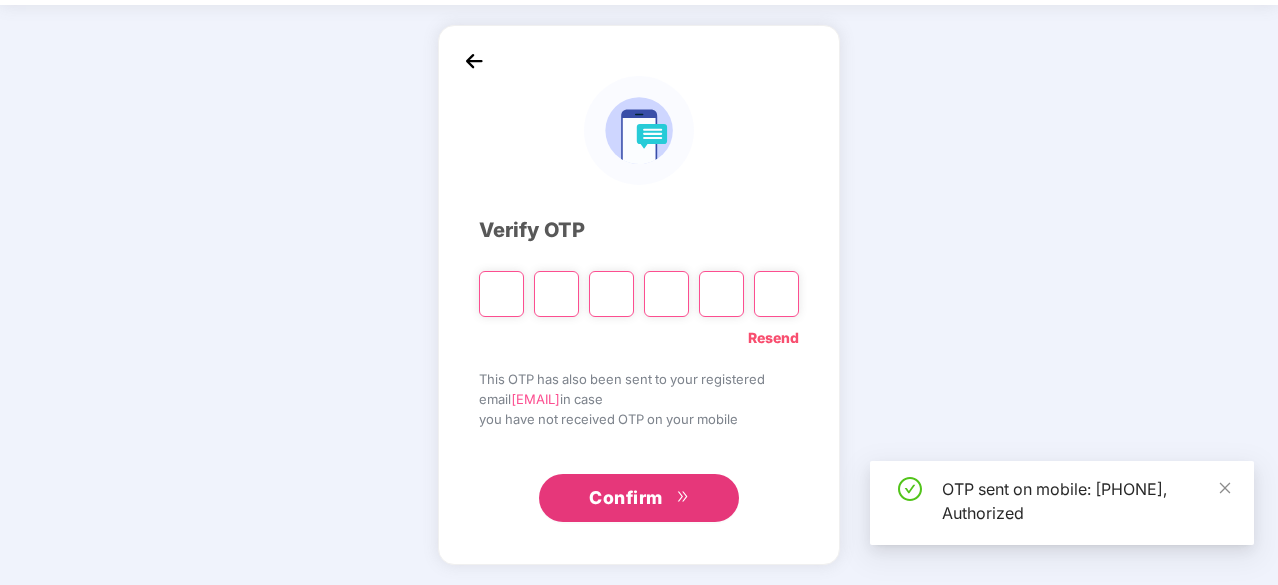 scroll, scrollTop: 66, scrollLeft: 0, axis: vertical 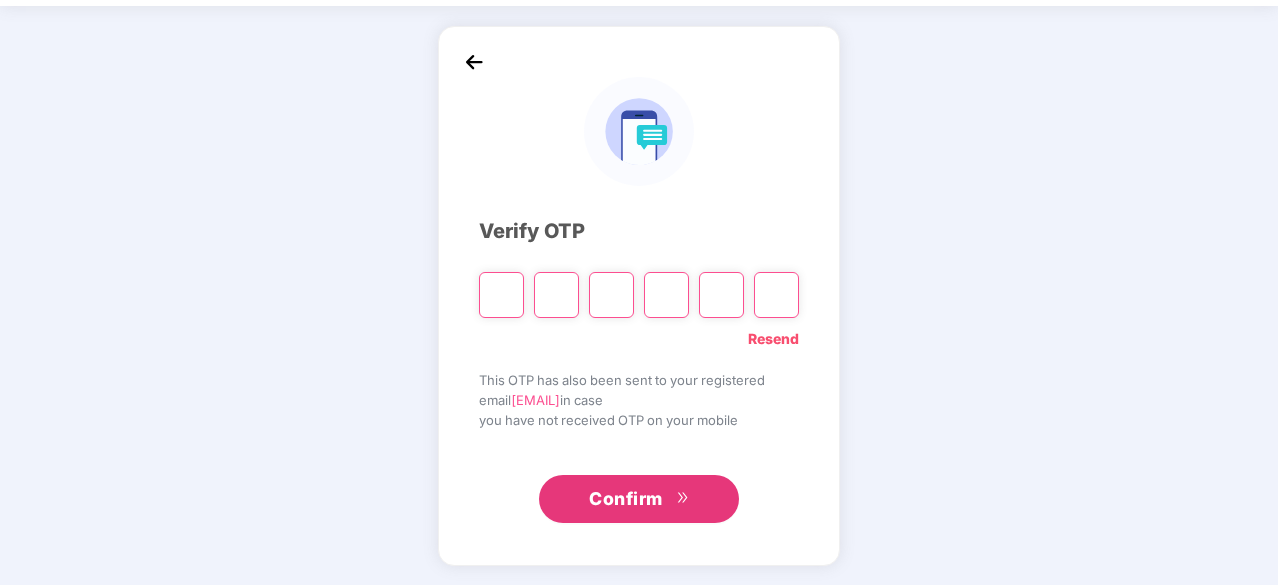 type on "*" 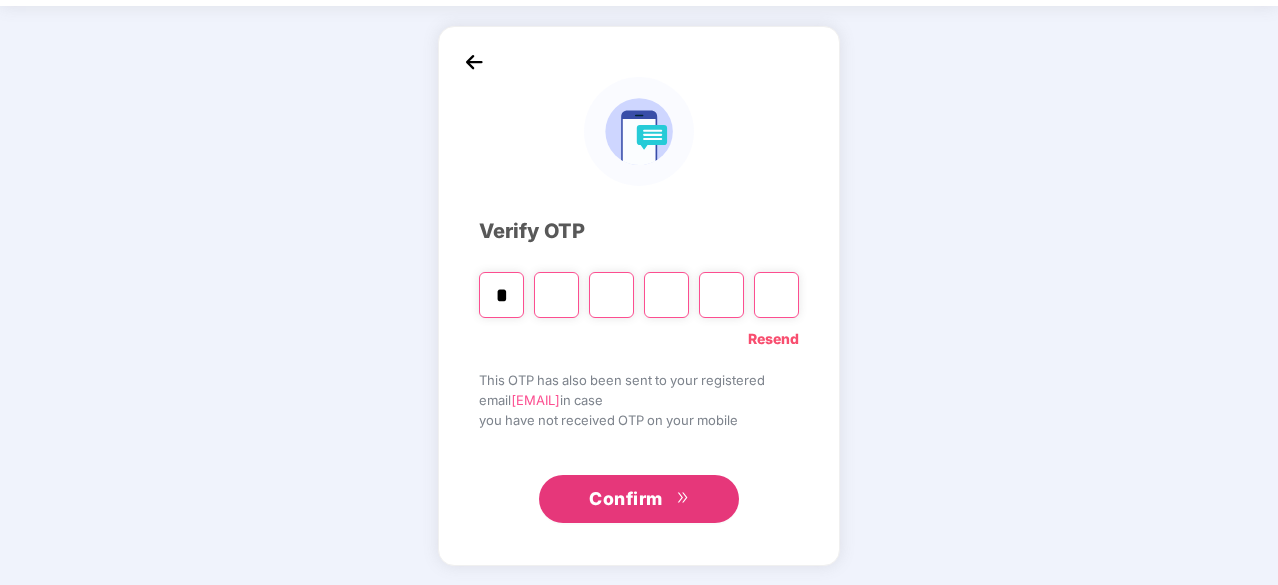 type on "*" 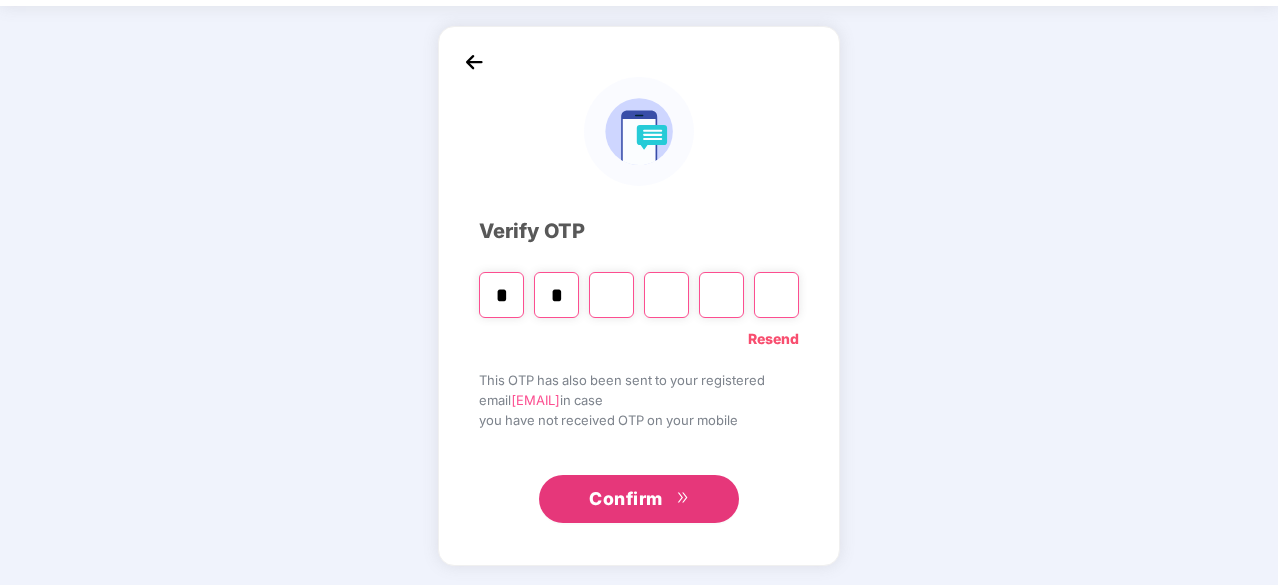 type on "*" 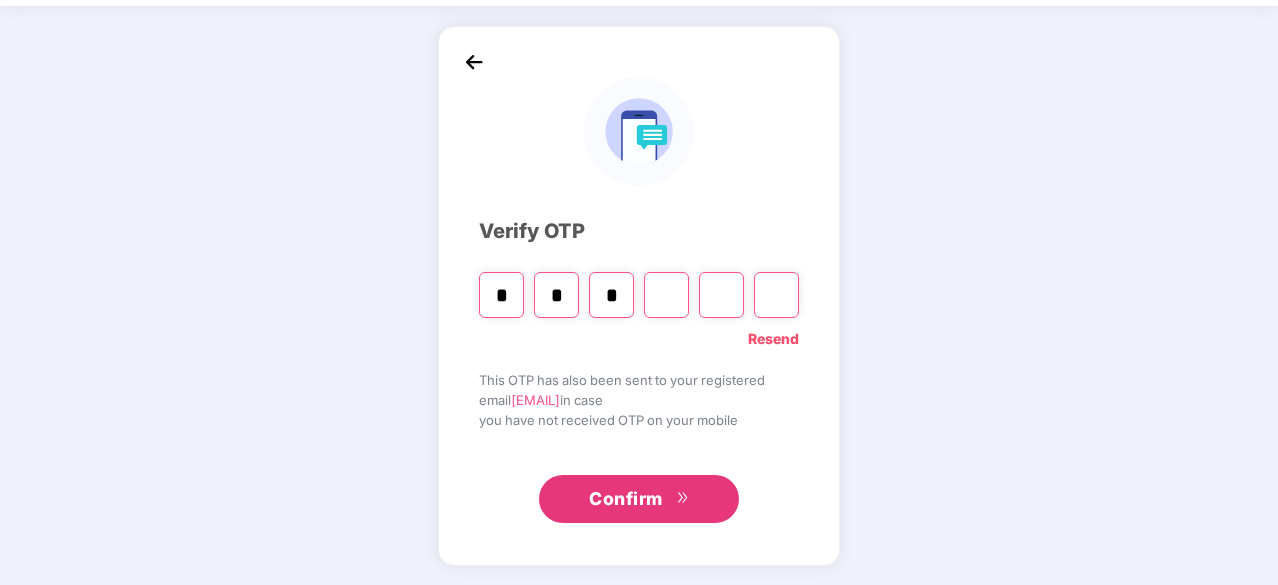 type on "*" 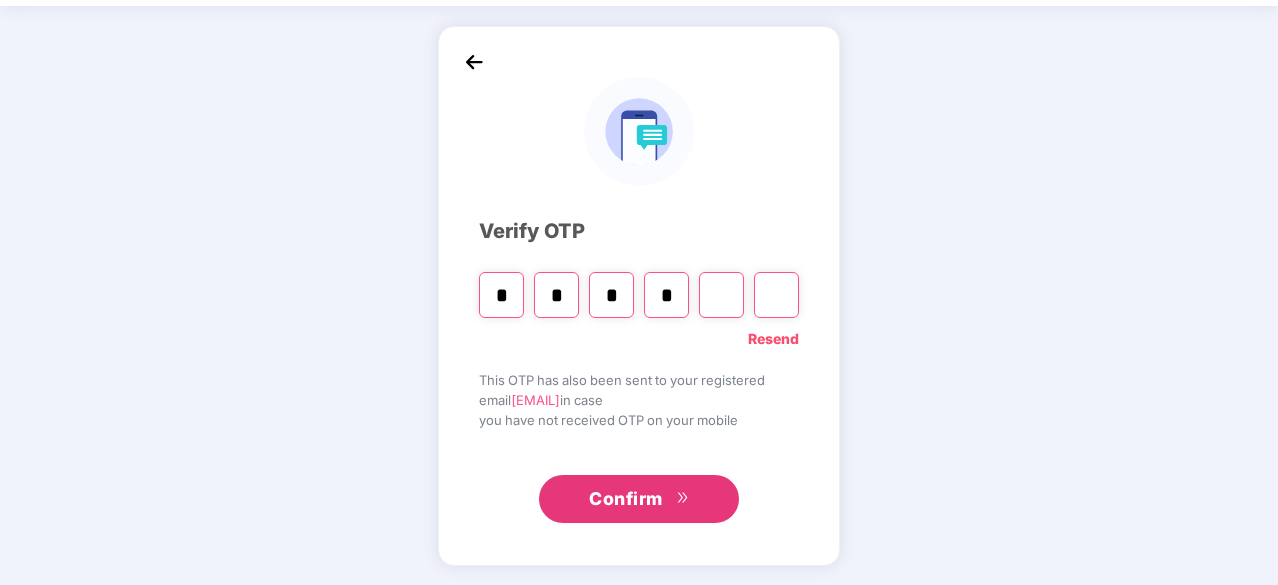 type on "*" 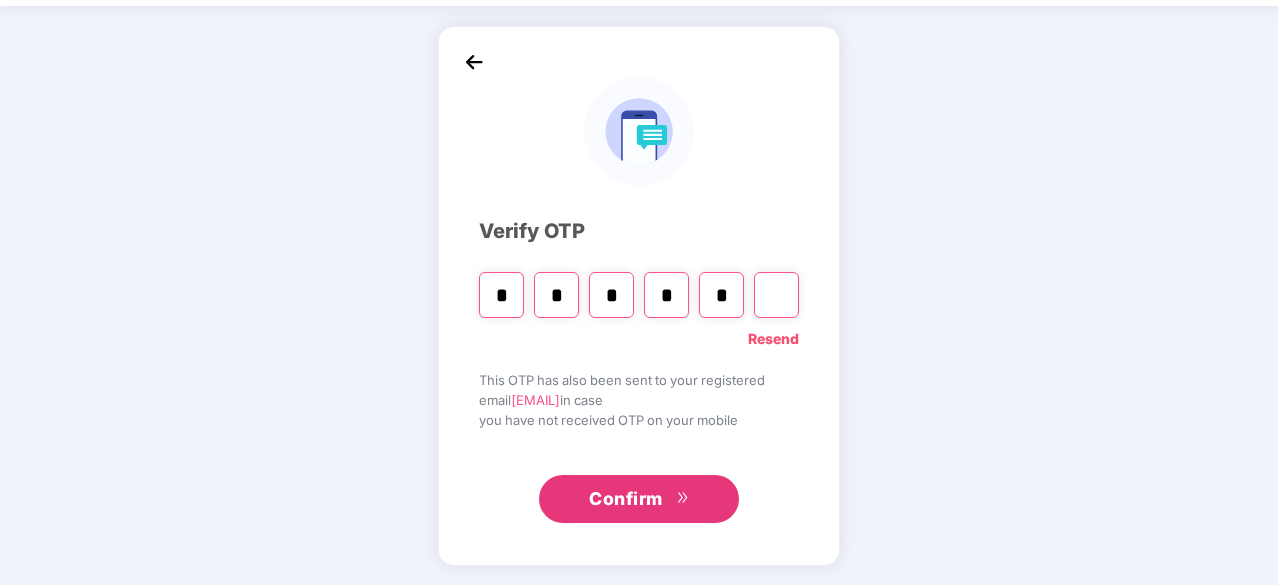 type on "*" 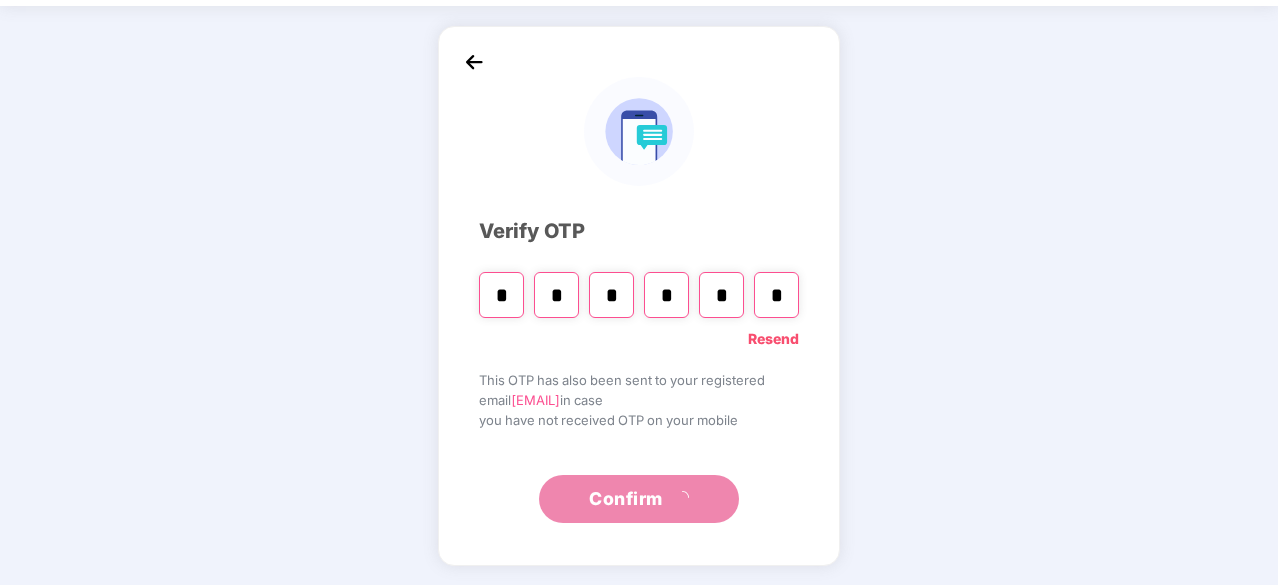 scroll, scrollTop: 0, scrollLeft: 0, axis: both 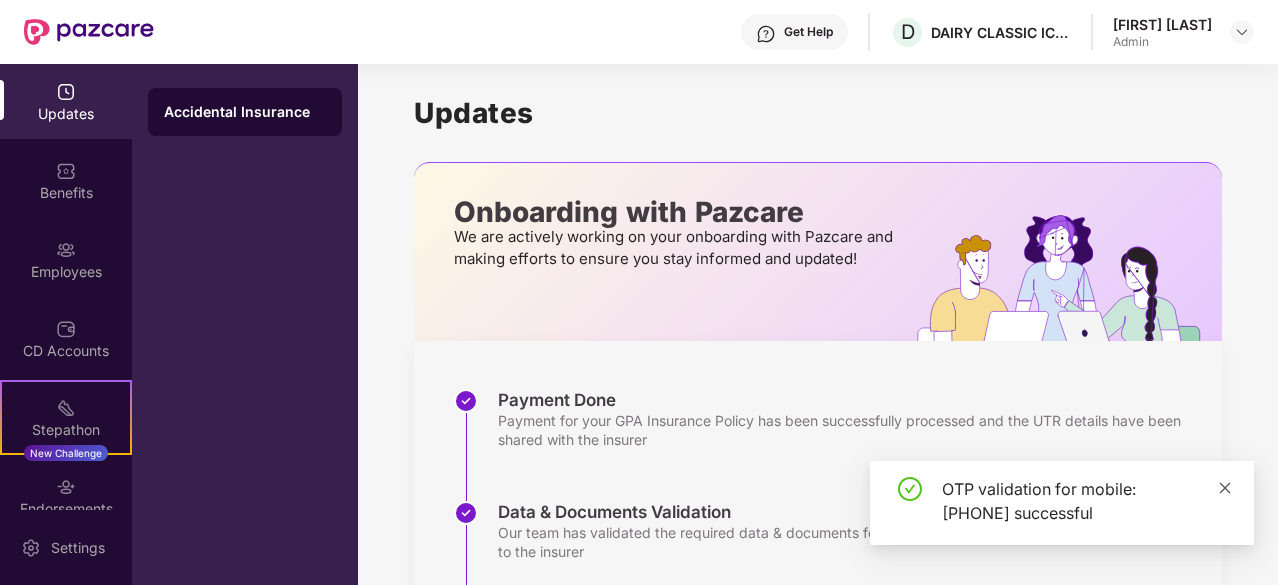 click 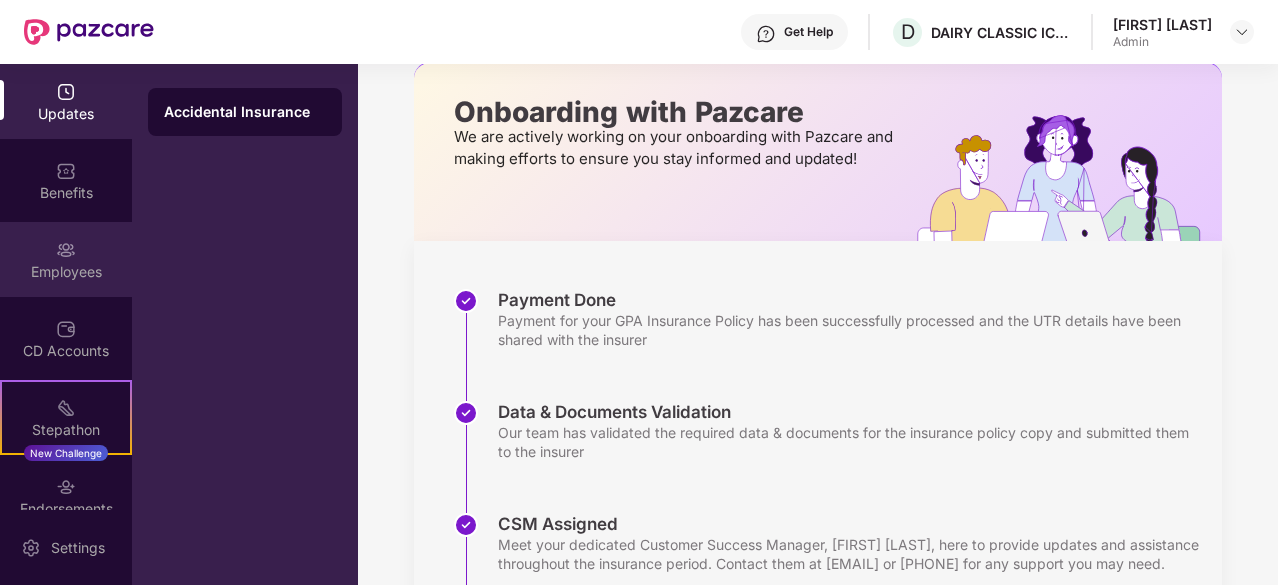 click on "Employees" at bounding box center [66, 272] 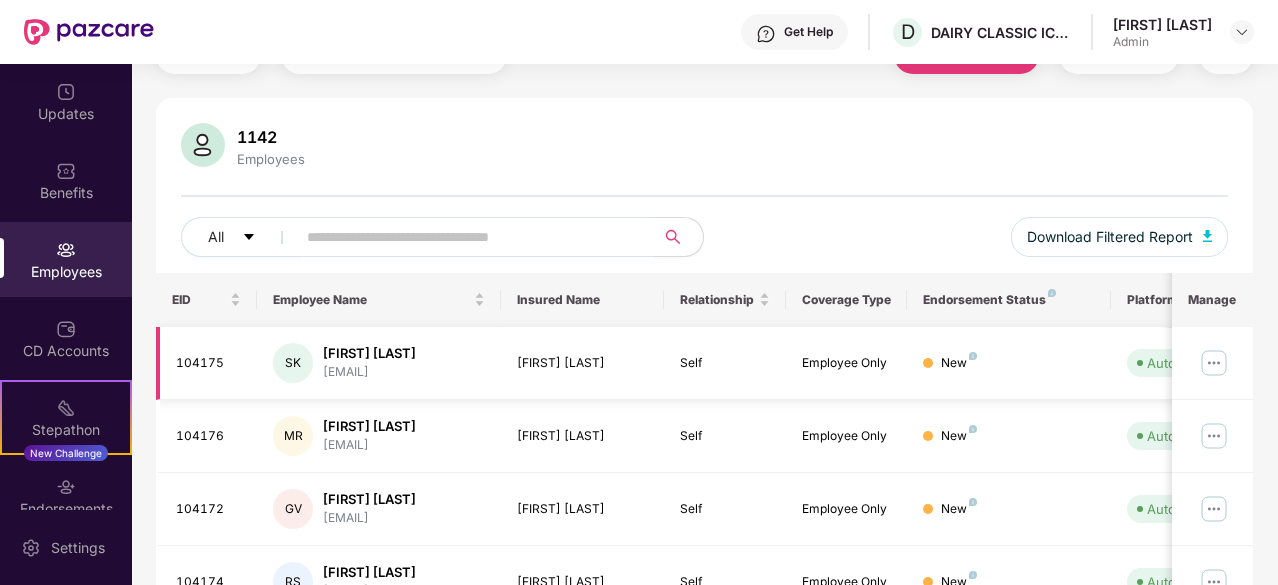 scroll, scrollTop: 0, scrollLeft: 0, axis: both 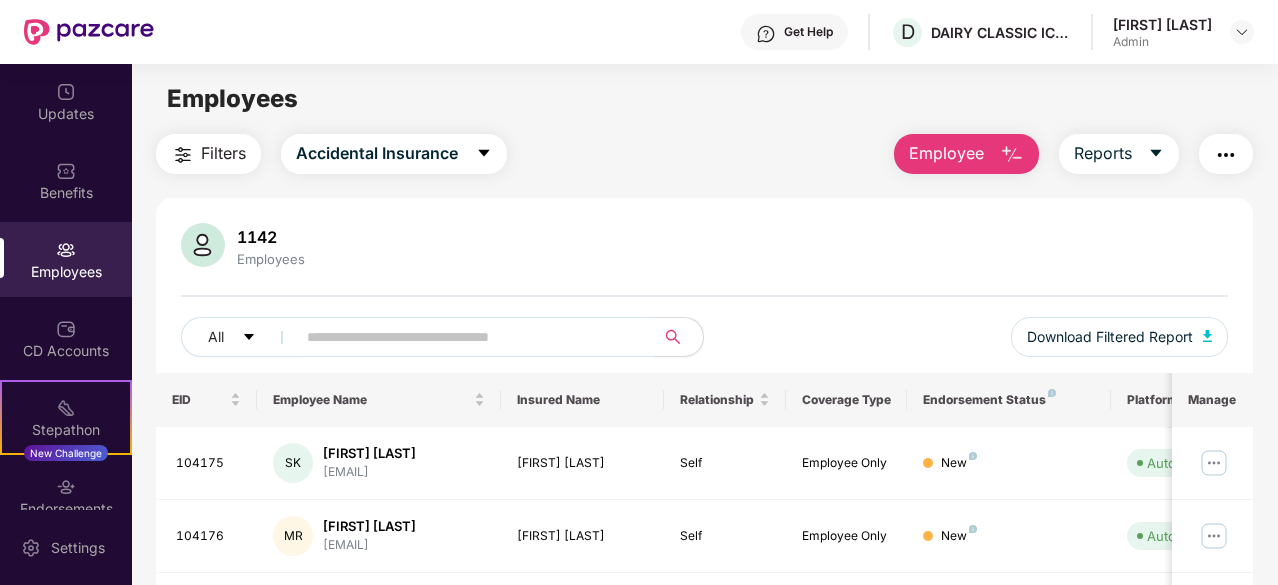click on "Employee" at bounding box center [966, 154] 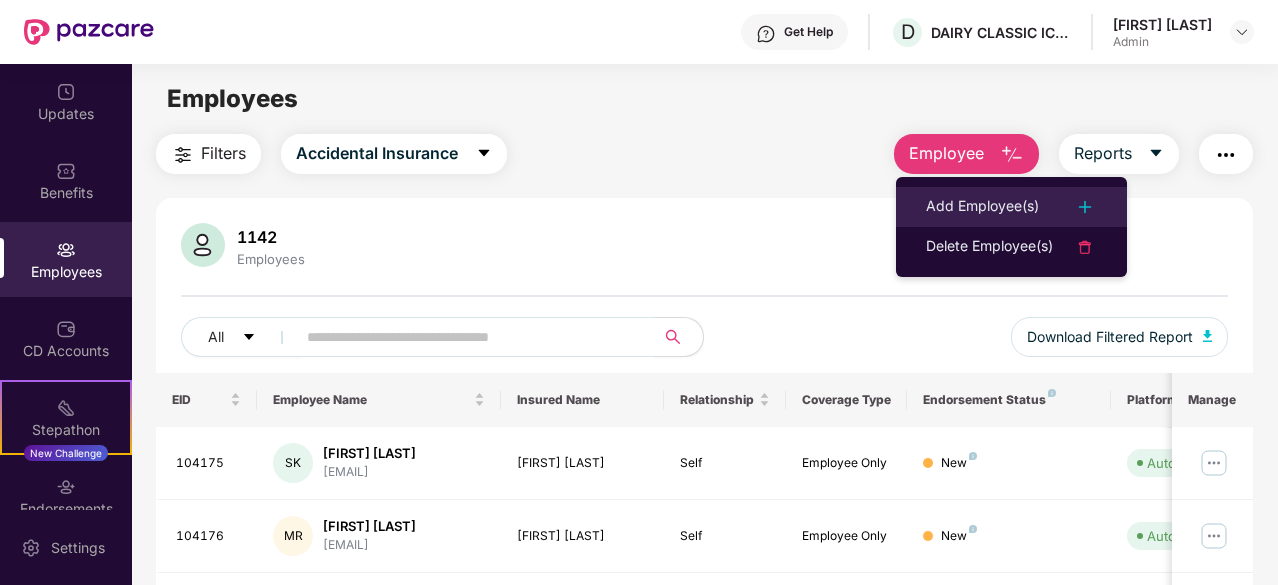 click on "Add Employee(s)" at bounding box center (982, 207) 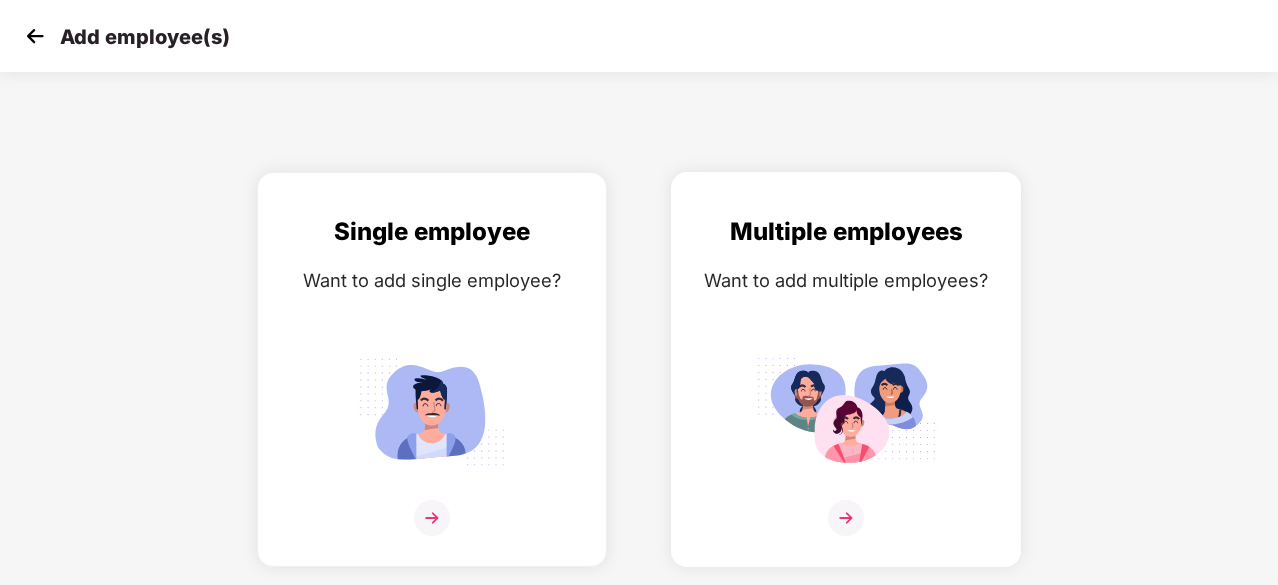 click at bounding box center [846, 518] 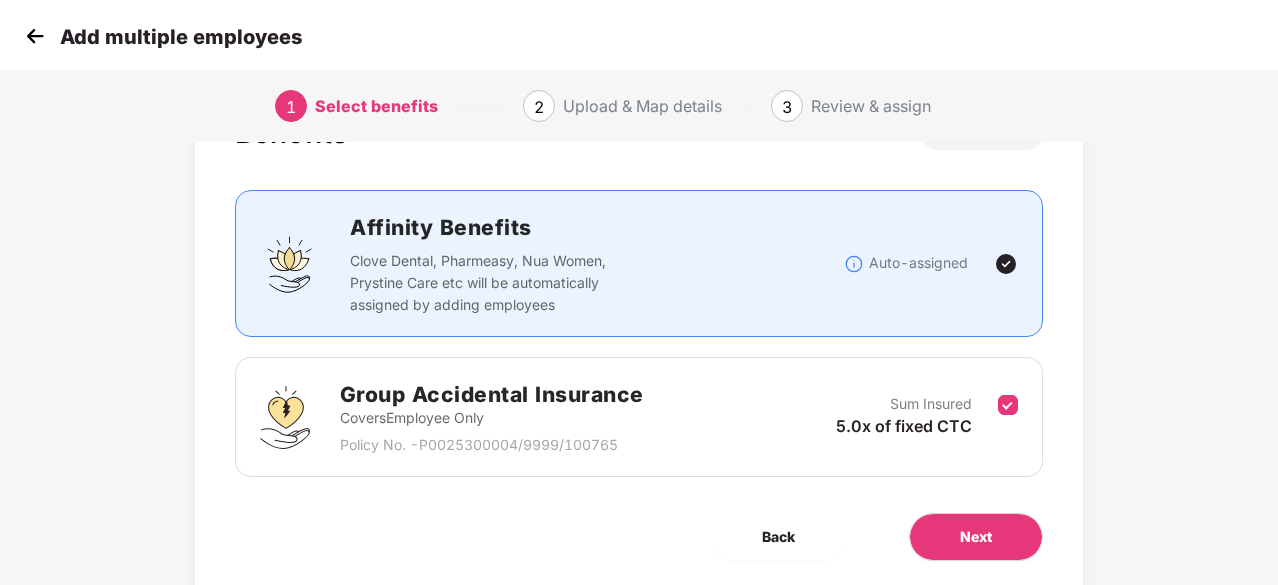 scroll, scrollTop: 152, scrollLeft: 0, axis: vertical 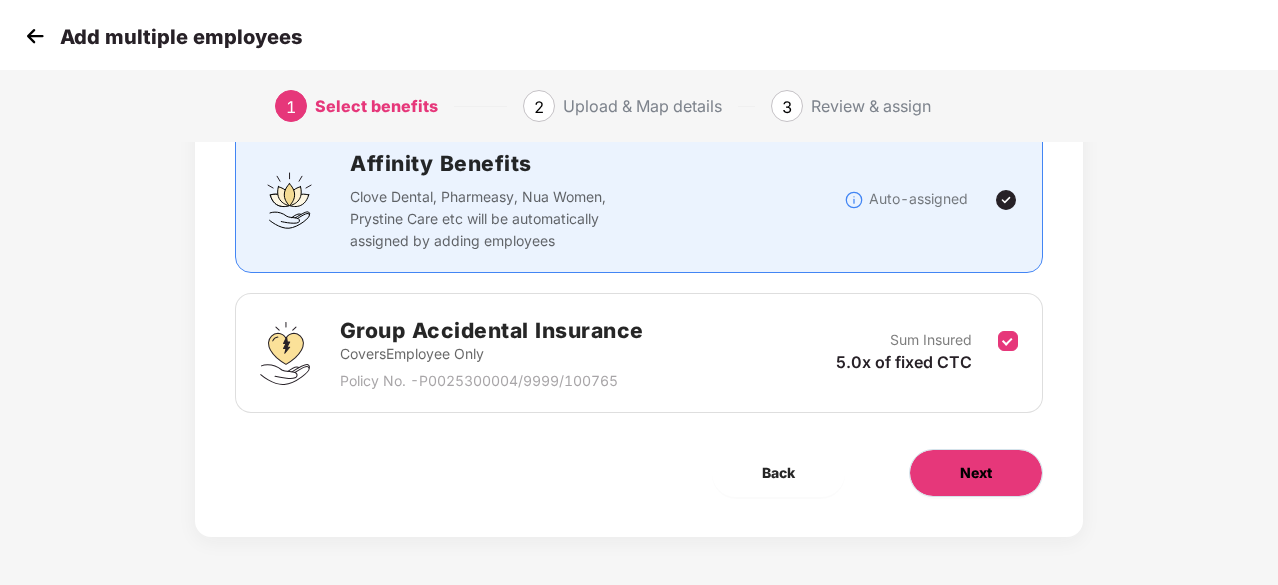 click on "Next" at bounding box center (976, 473) 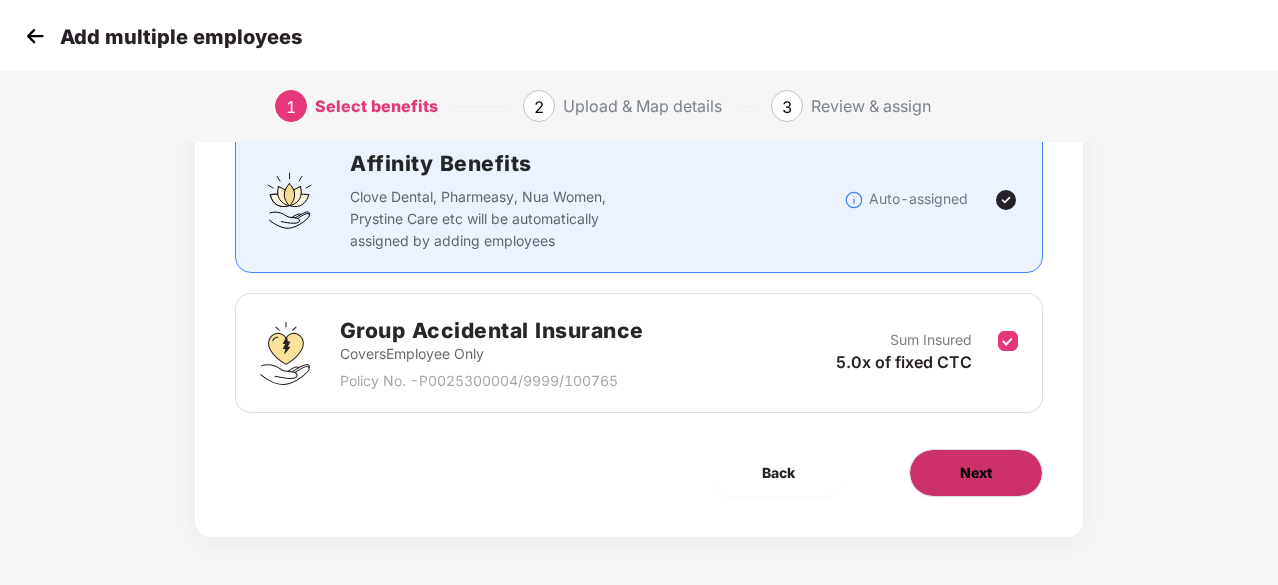 scroll, scrollTop: 0, scrollLeft: 0, axis: both 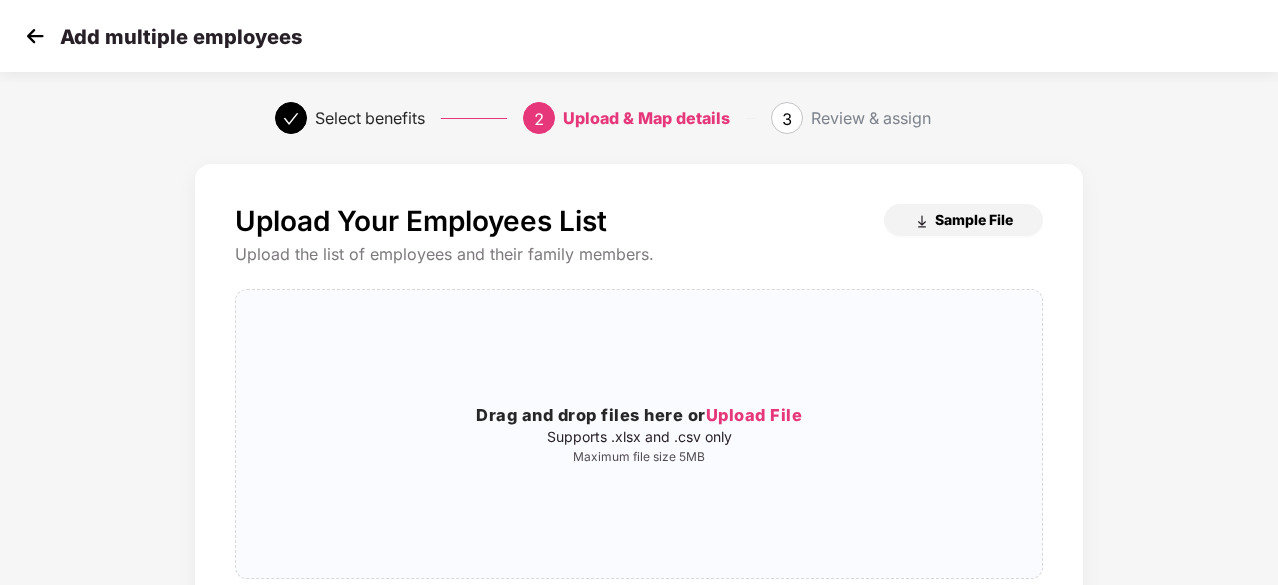 click on "Sample File" at bounding box center (974, 219) 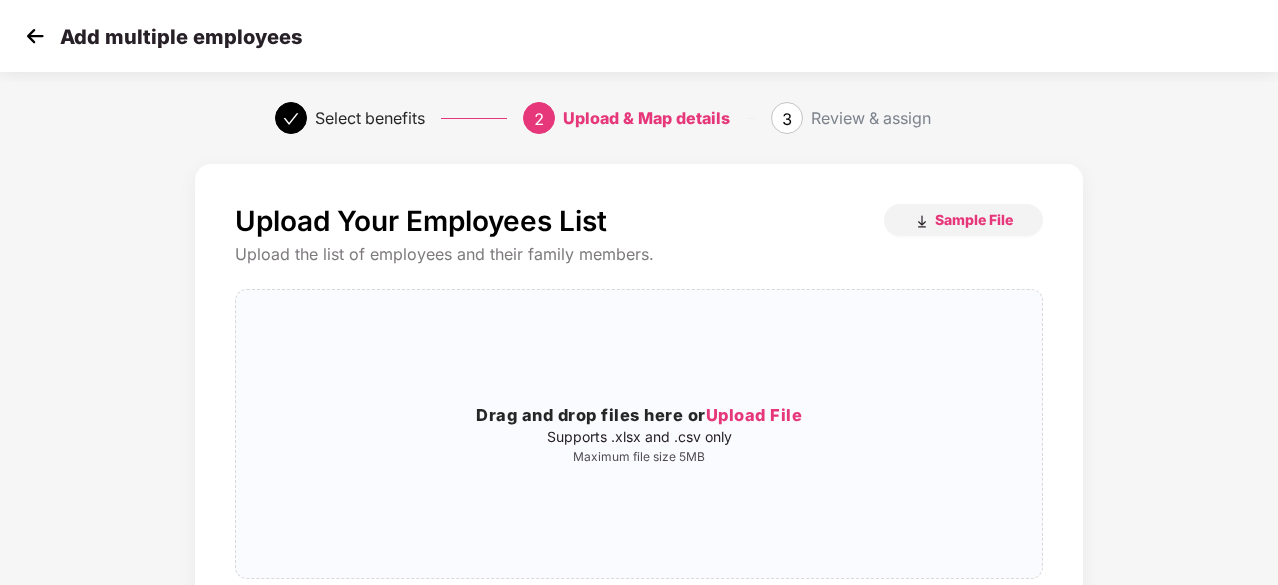 click at bounding box center (35, 36) 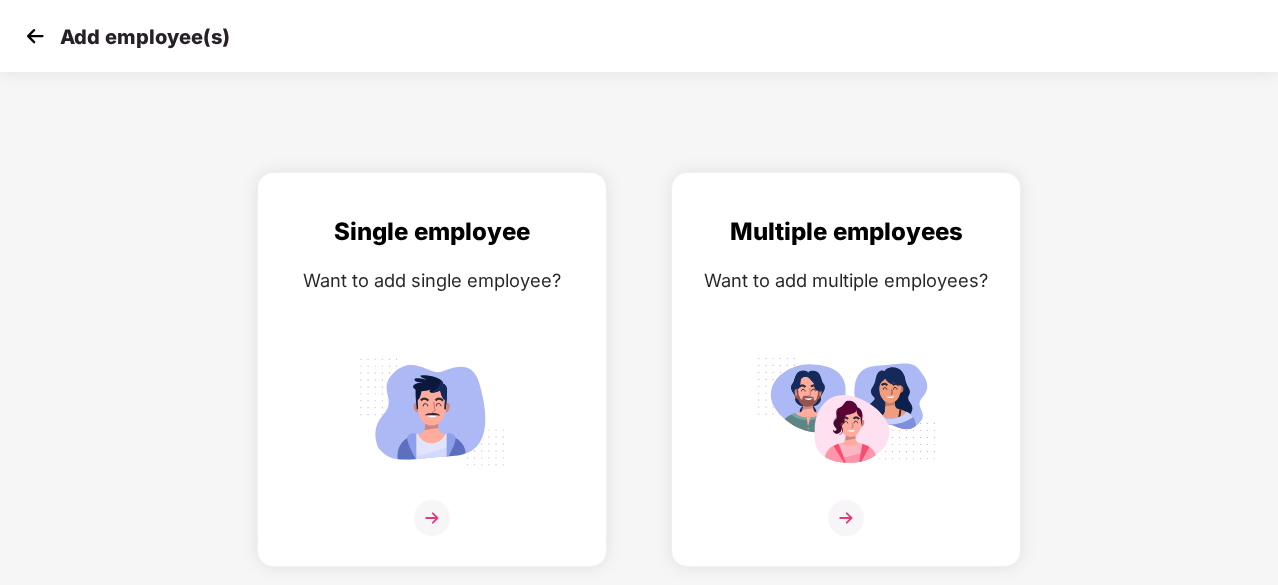 click at bounding box center (35, 36) 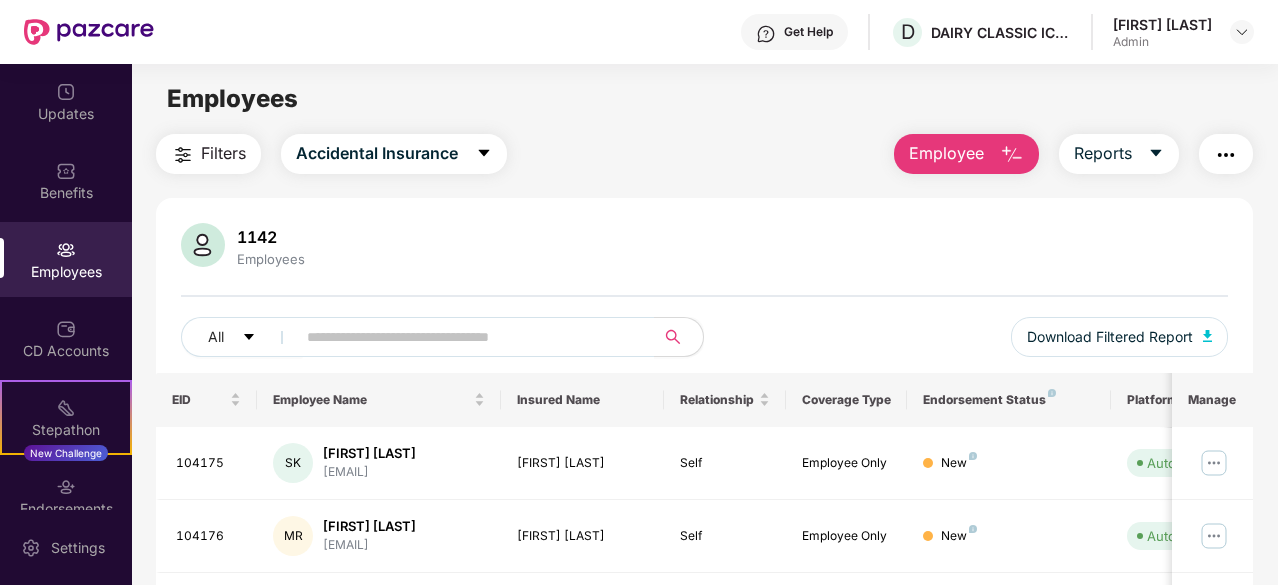 click on "Employee" at bounding box center (966, 154) 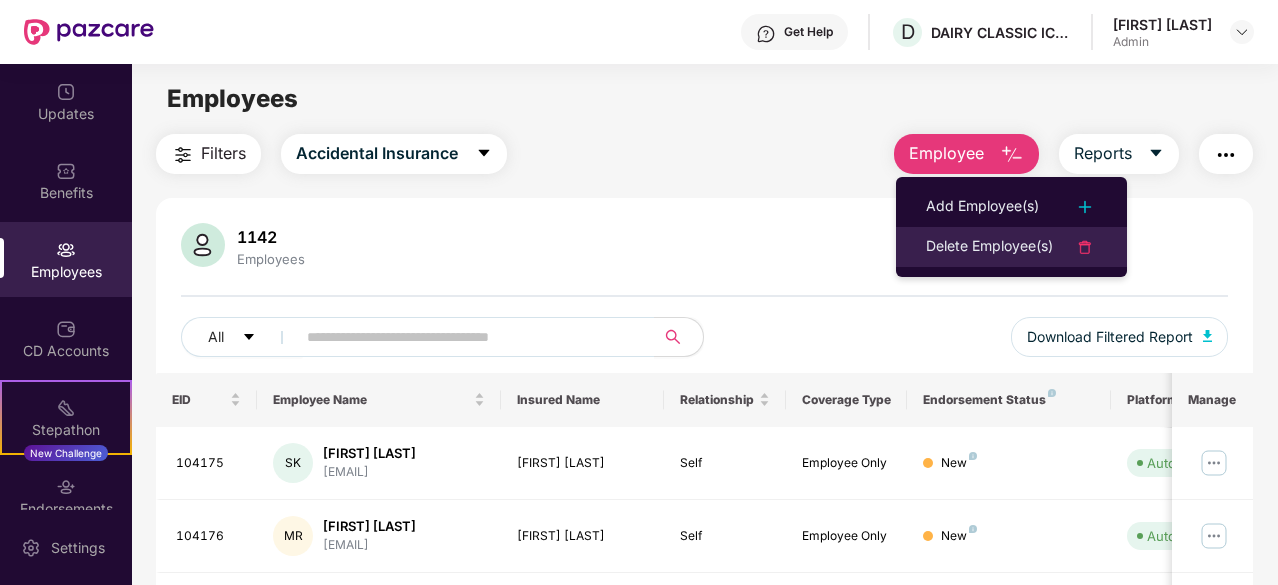 click on "Delete Employee(s)" at bounding box center (989, 247) 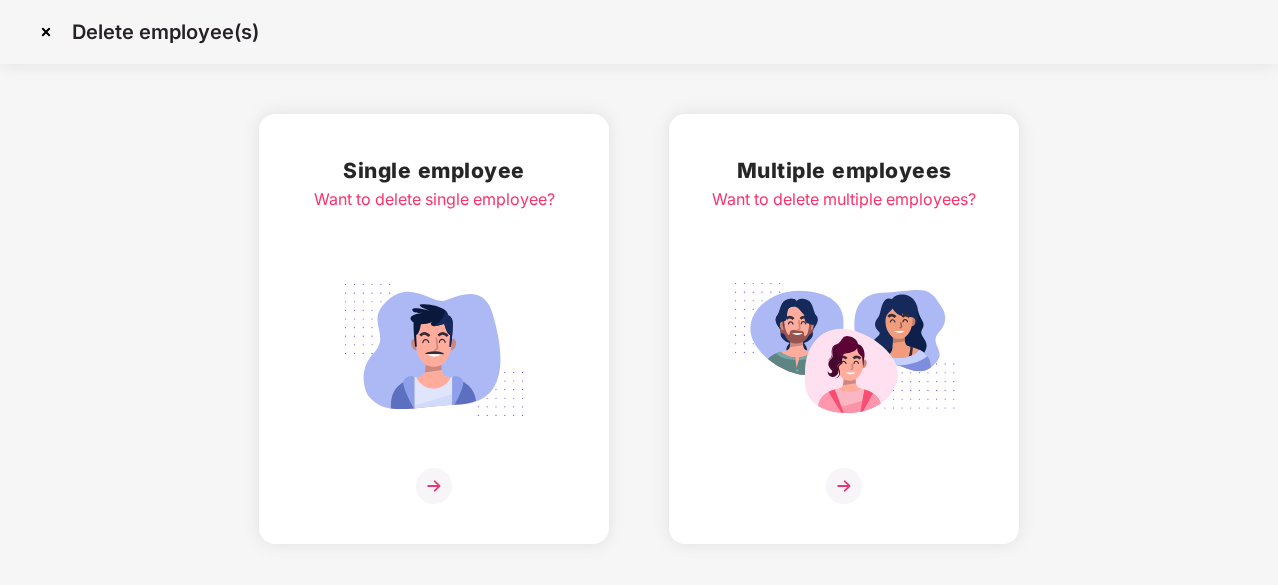 click at bounding box center (844, 486) 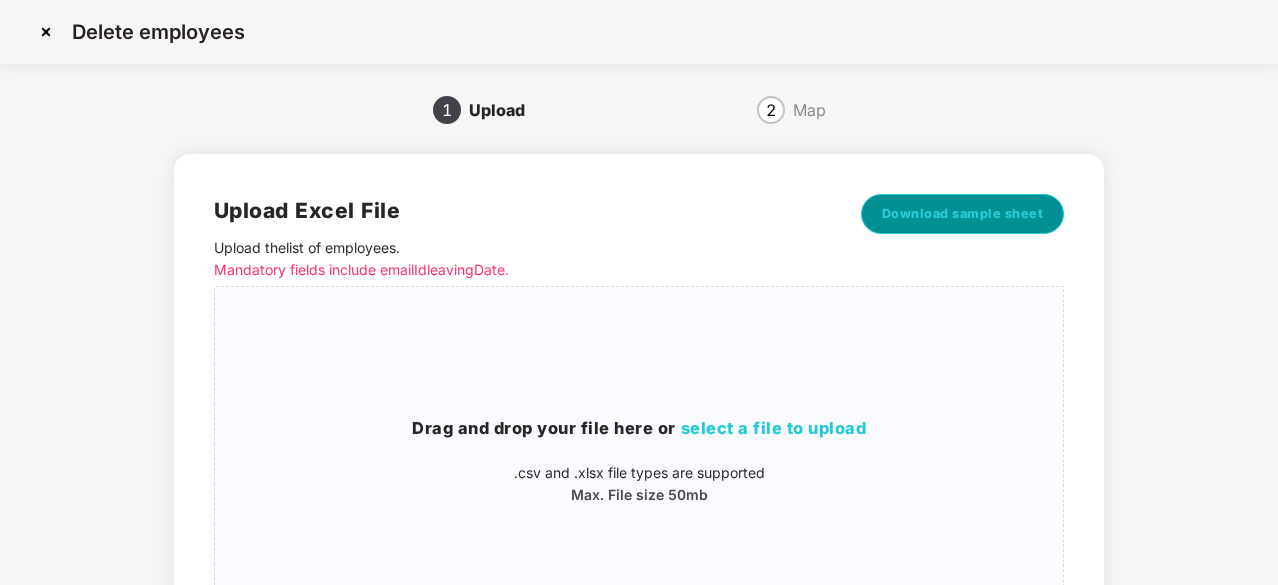 click on "Download sample sheet" at bounding box center [963, 214] 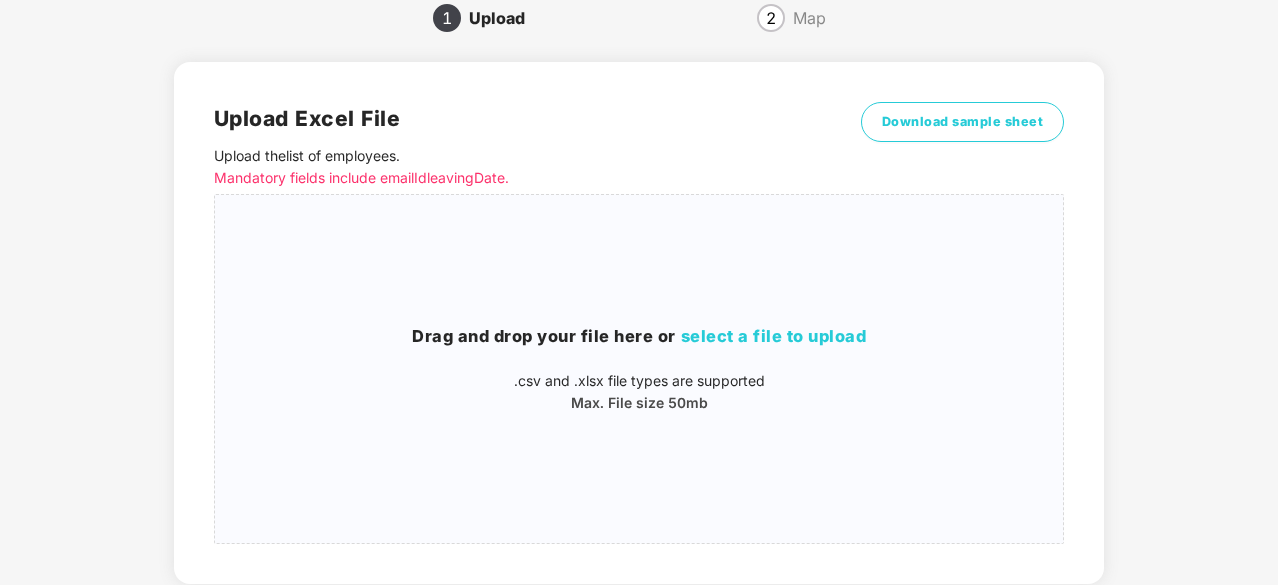 scroll, scrollTop: 0, scrollLeft: 0, axis: both 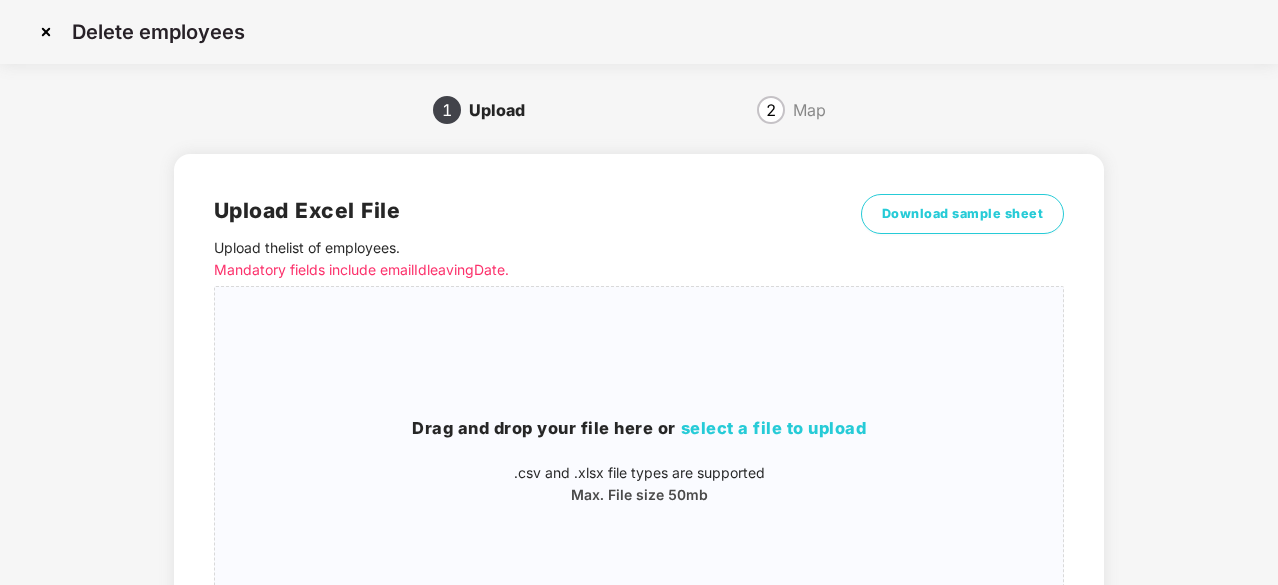 click on "1 Upload 2 Map Upload Excel File Upload the list of employees . Mandatory fields include emailId leavingDate. Download sample sheet Drag and drop your file here or select a file to upload .csv and .xlsx file types are supported Max. File size 50mb Next" at bounding box center (639, 447) 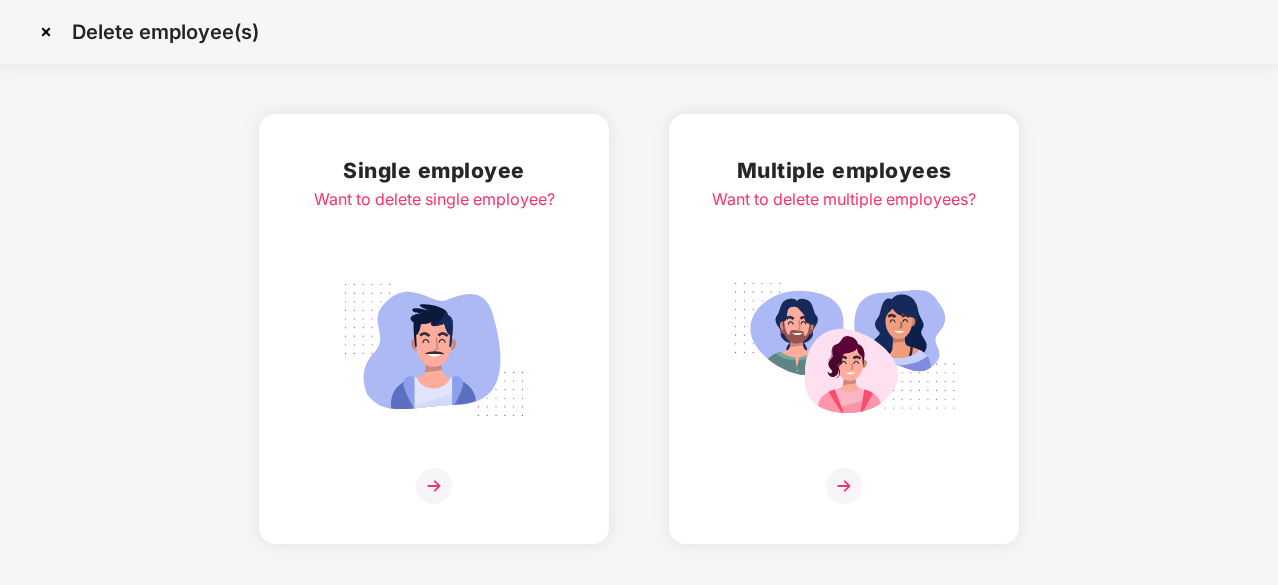 click at bounding box center (46, 32) 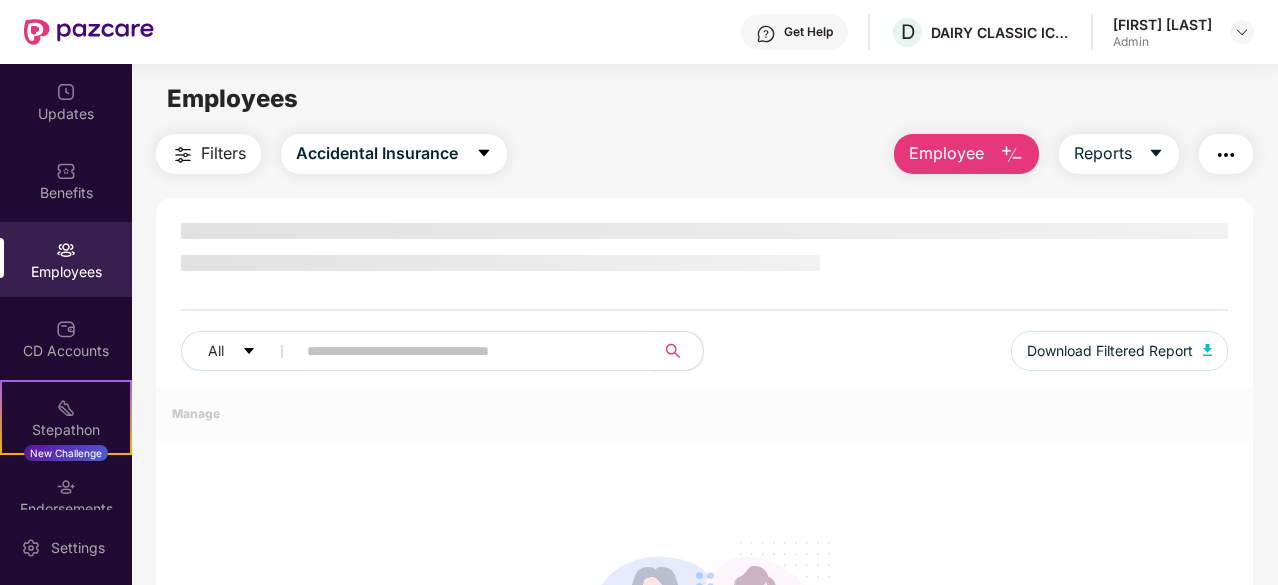 scroll, scrollTop: 0, scrollLeft: 0, axis: both 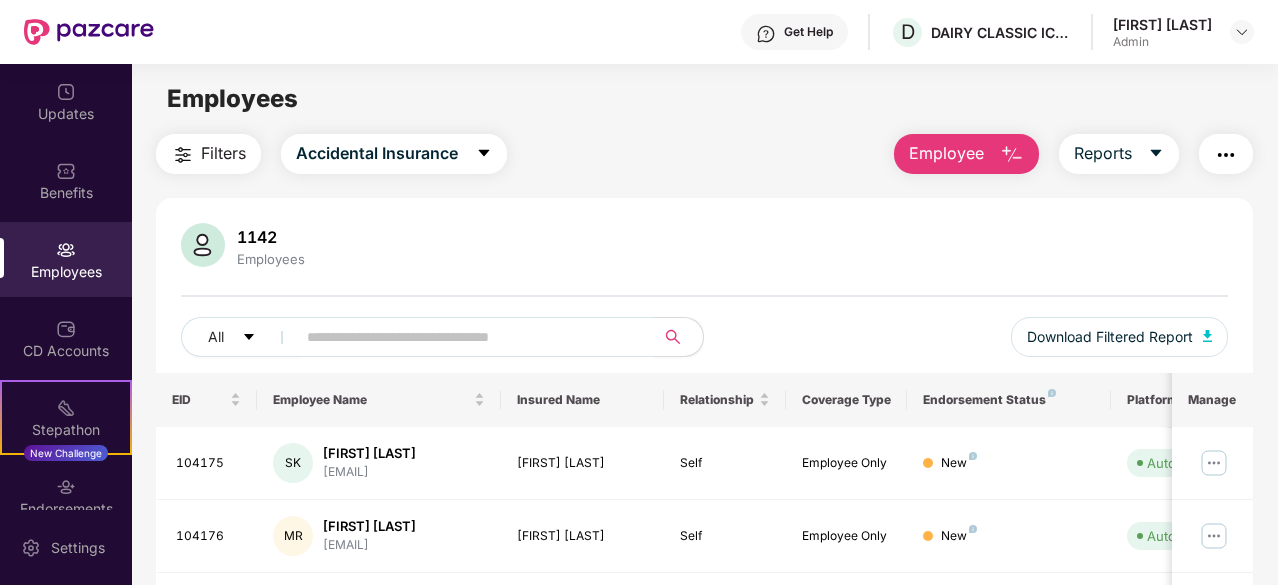 click on "Employee" at bounding box center (946, 153) 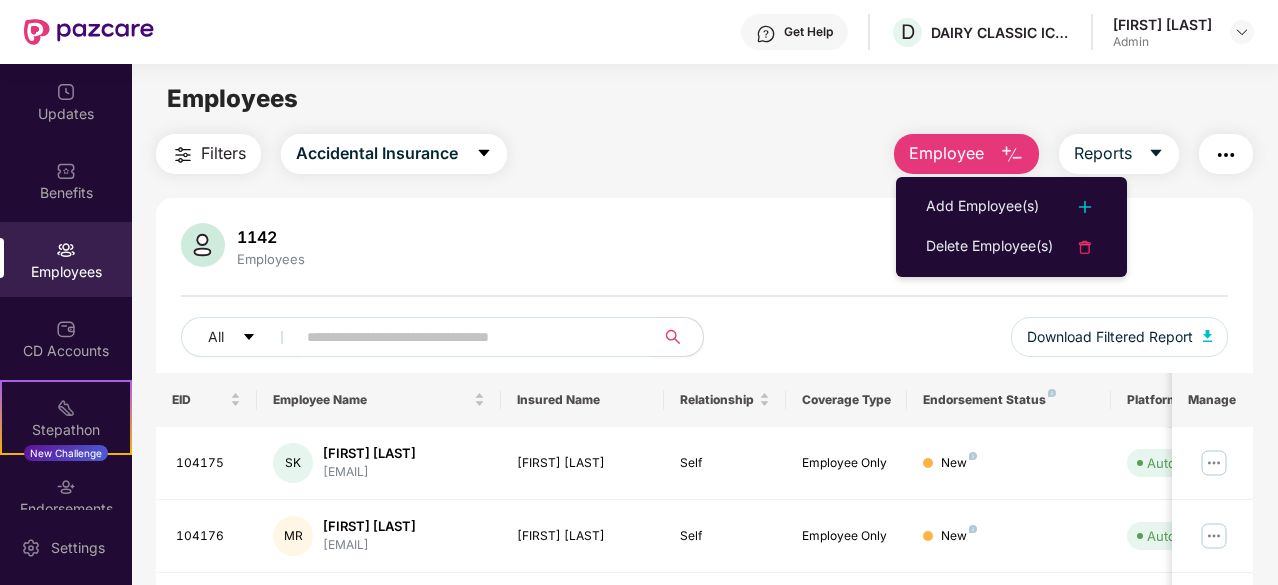 click on "Employee" at bounding box center (946, 153) 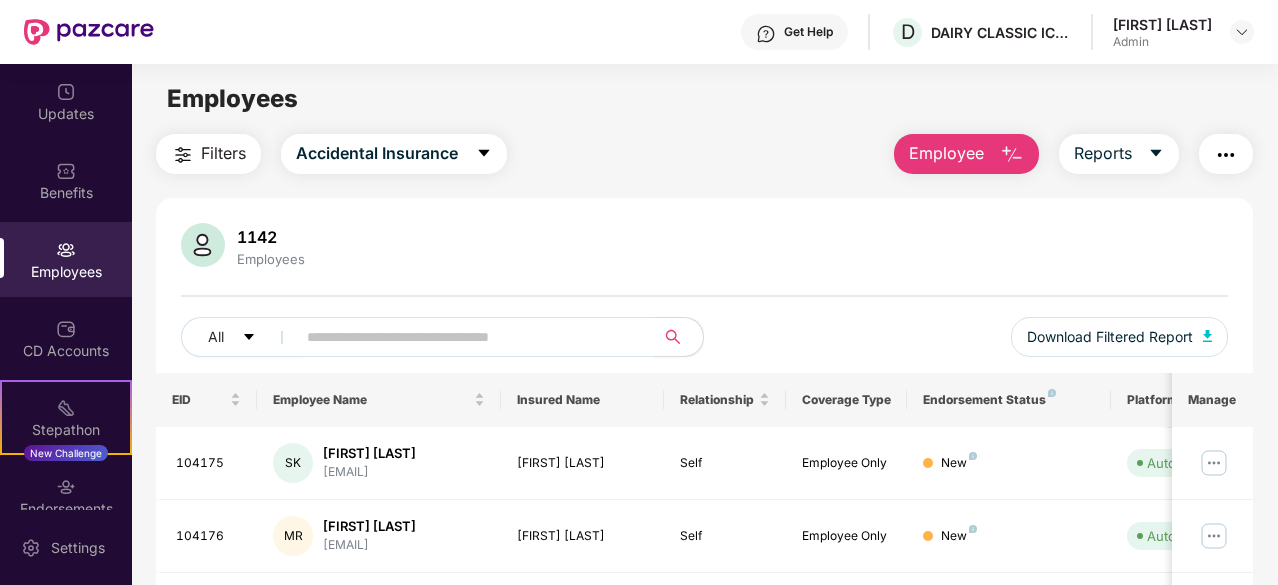click at bounding box center (1226, 155) 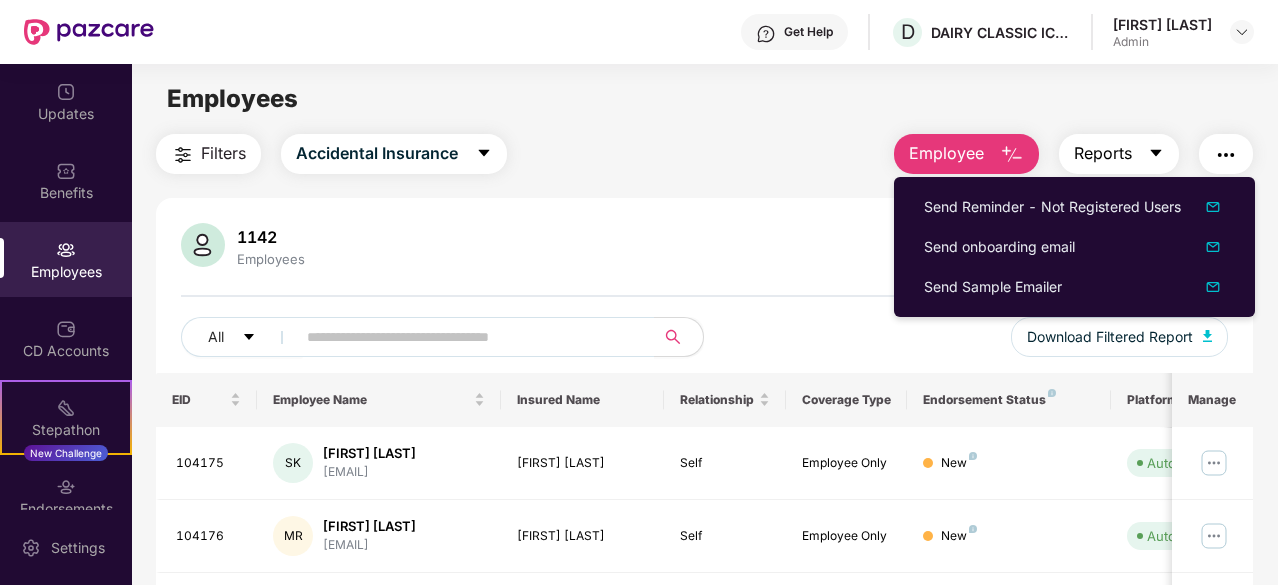 click 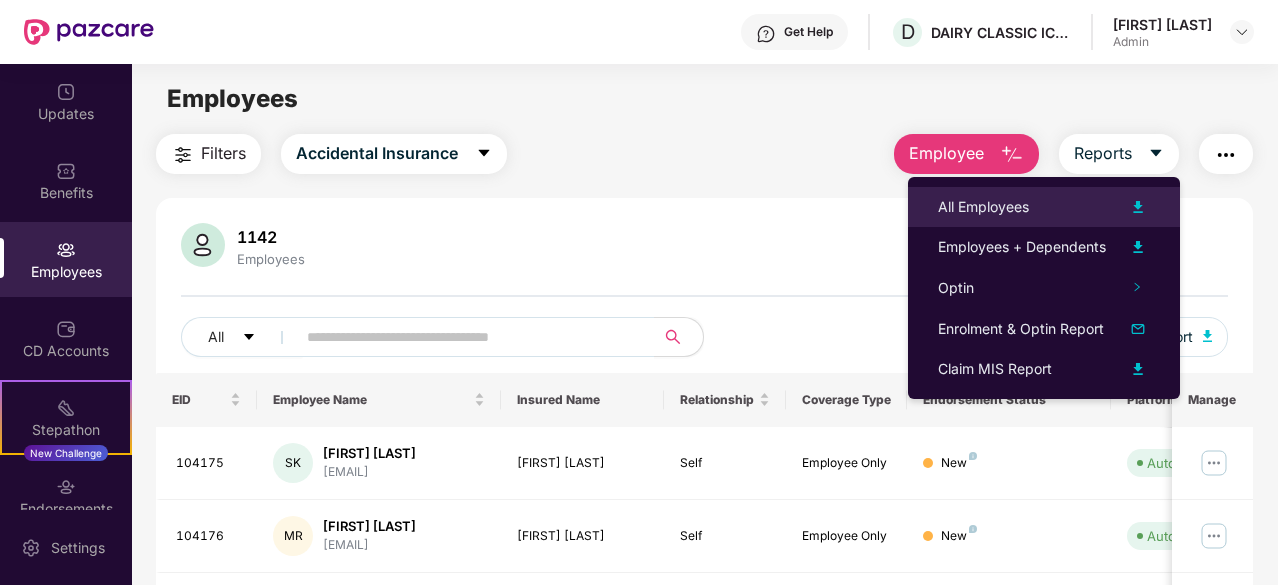 click on "All Employees" at bounding box center (983, 207) 